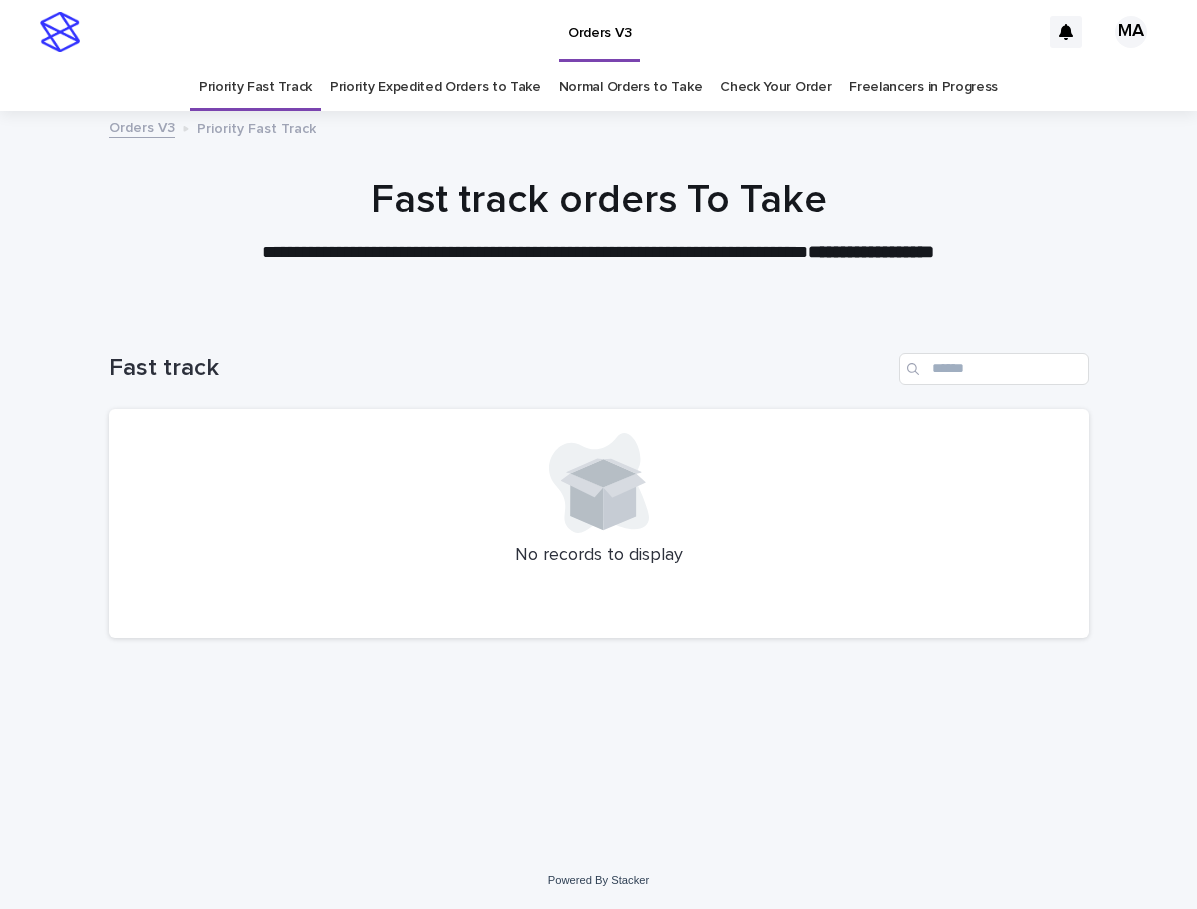 scroll, scrollTop: 0, scrollLeft: 0, axis: both 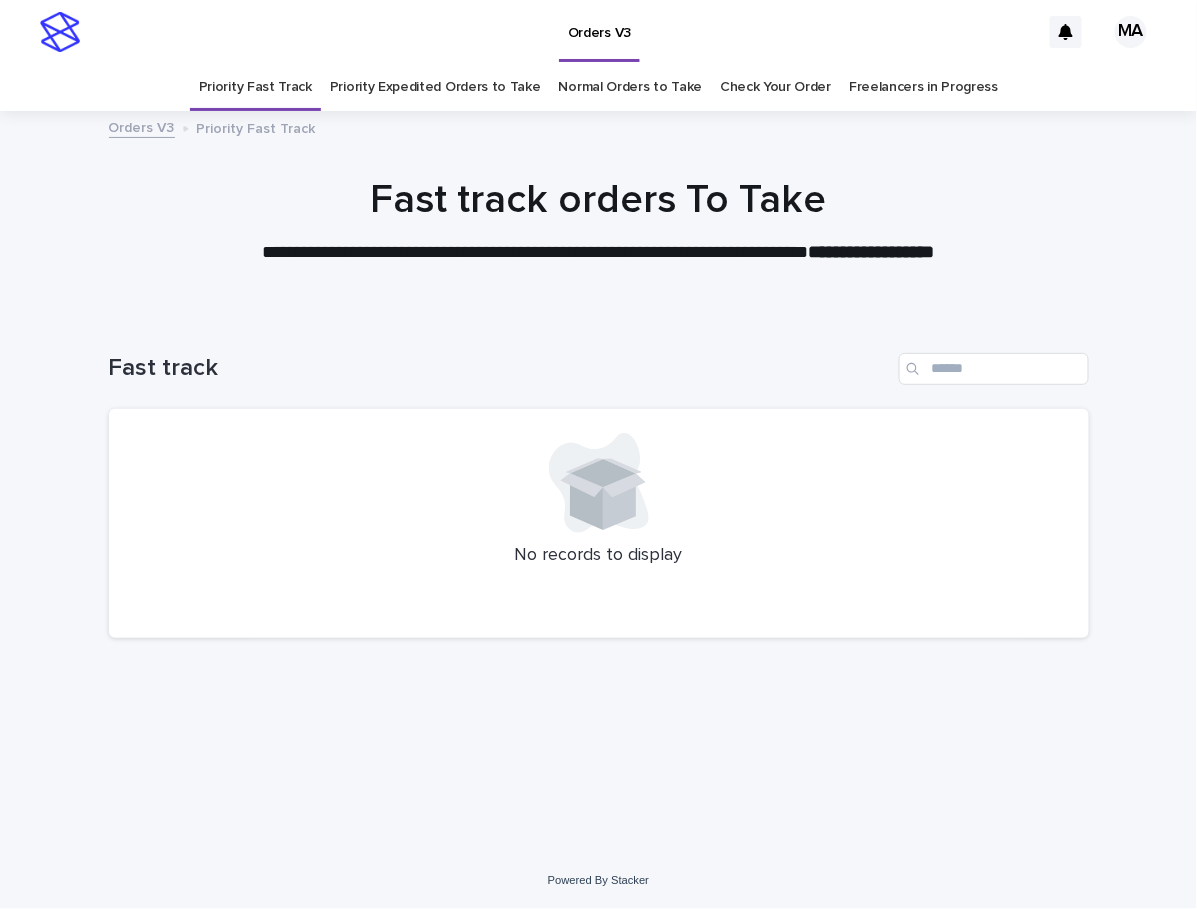 click on "Check Your Order" at bounding box center (775, 87) 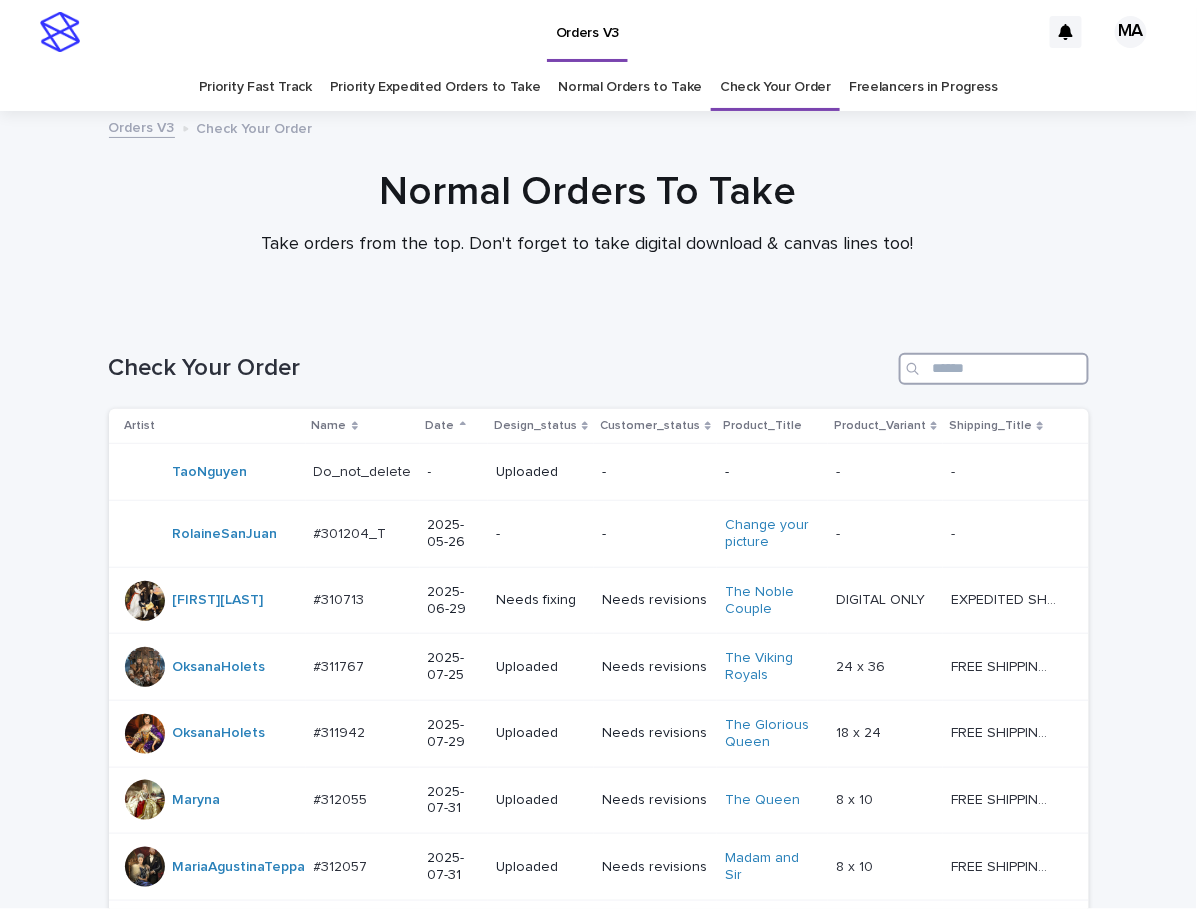 click at bounding box center [994, 369] 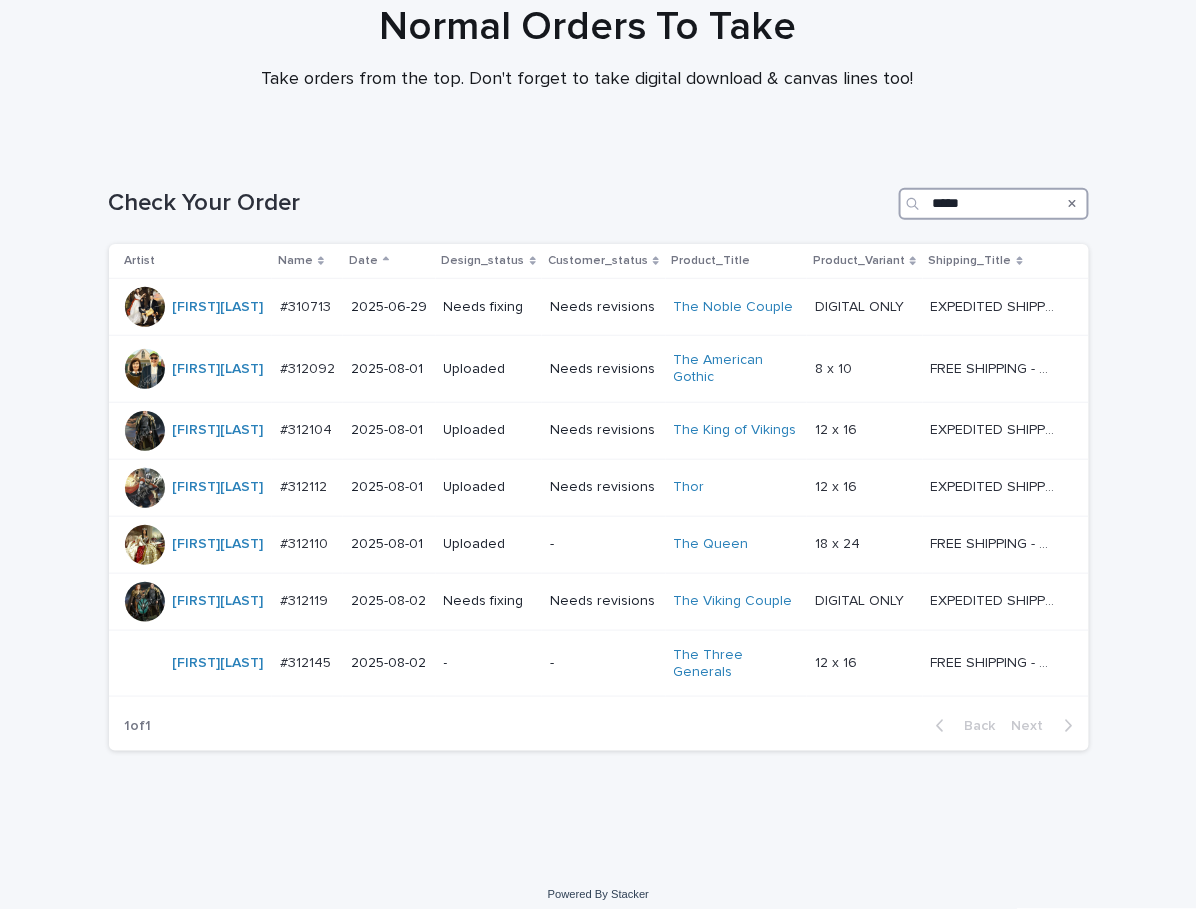 scroll, scrollTop: 171, scrollLeft: 0, axis: vertical 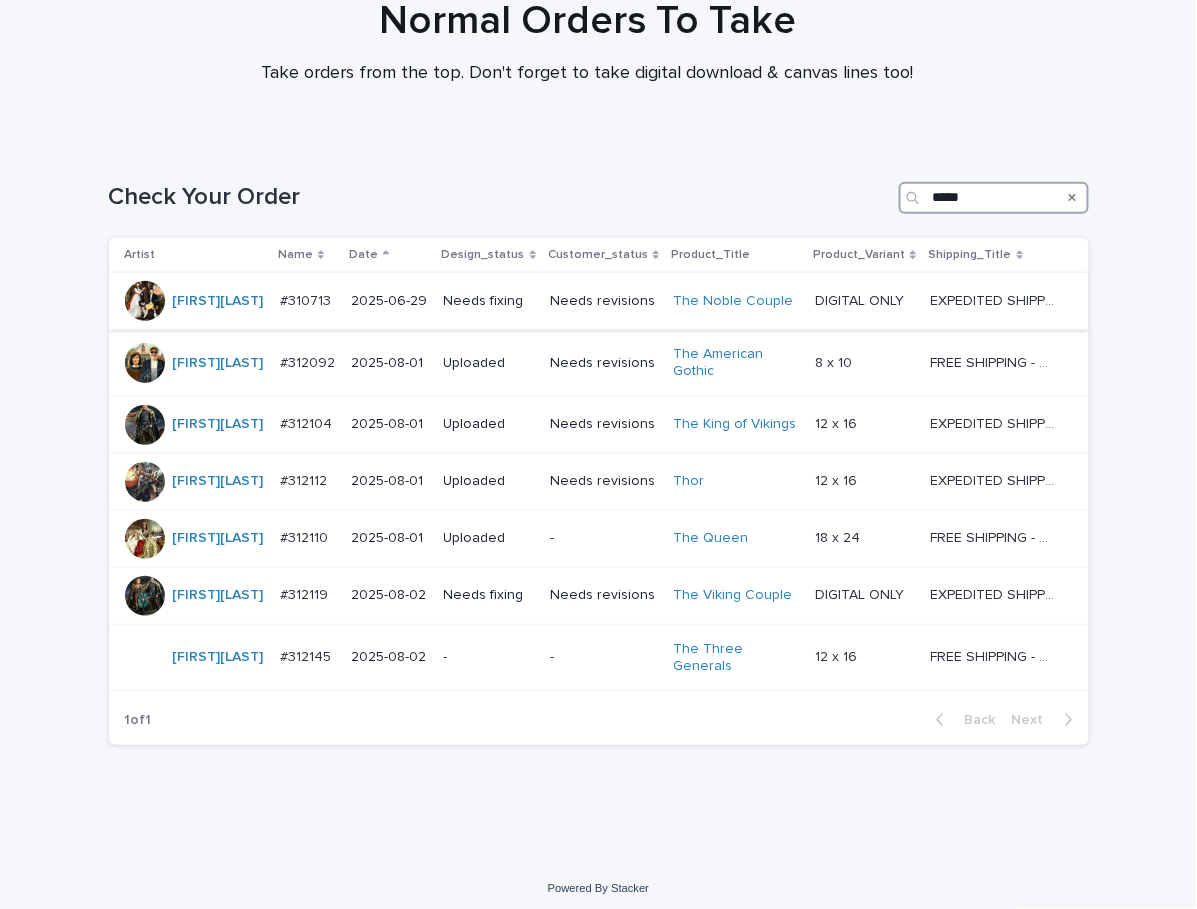 type on "*****" 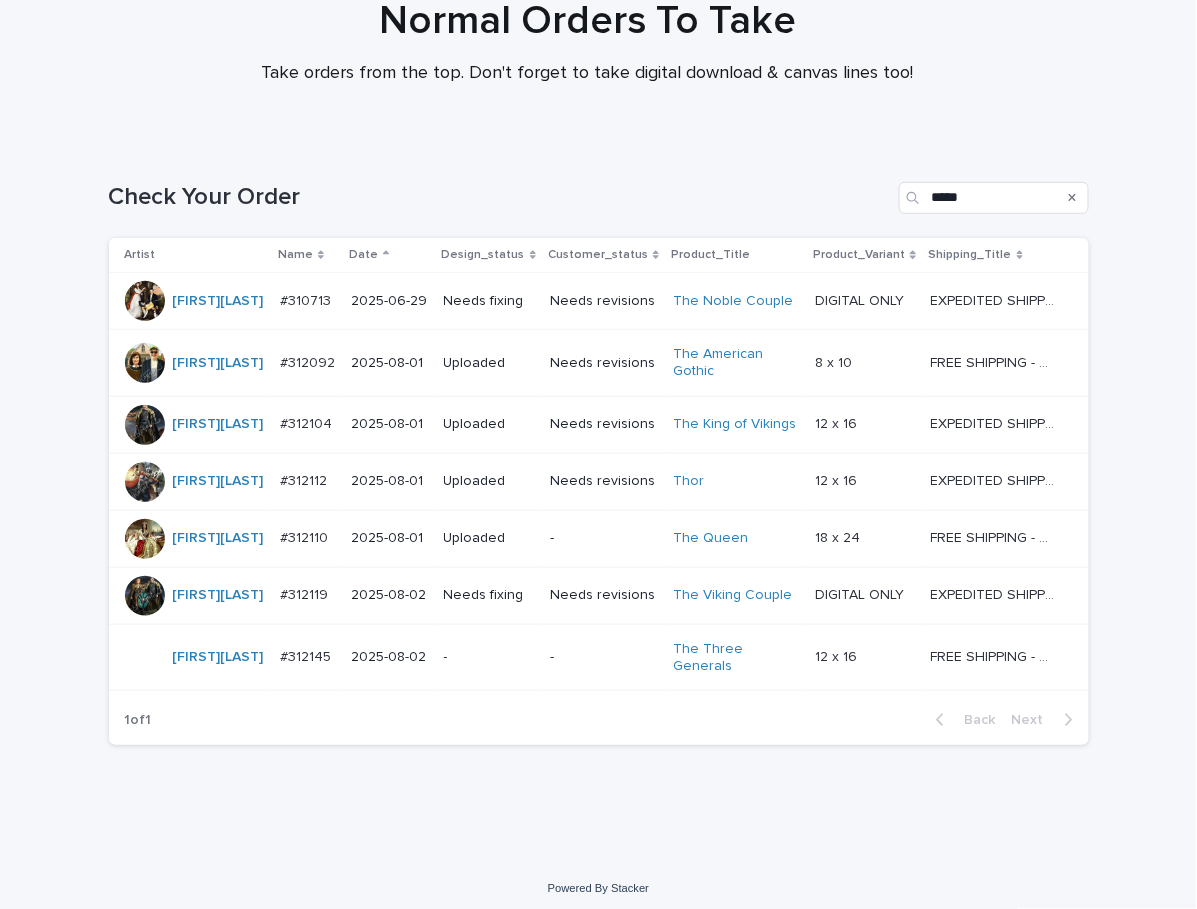 click on "Needs revisions" at bounding box center (604, 301) 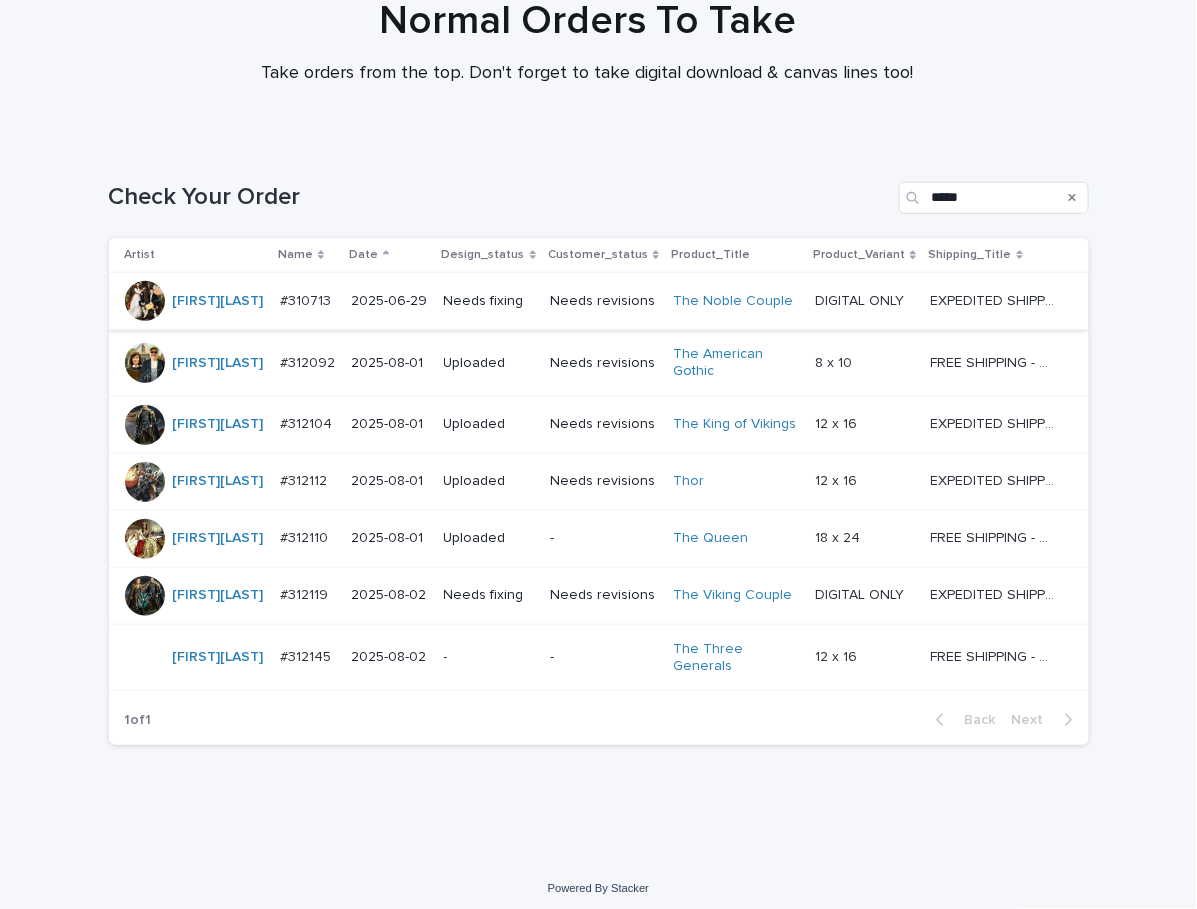 scroll, scrollTop: 0, scrollLeft: 0, axis: both 